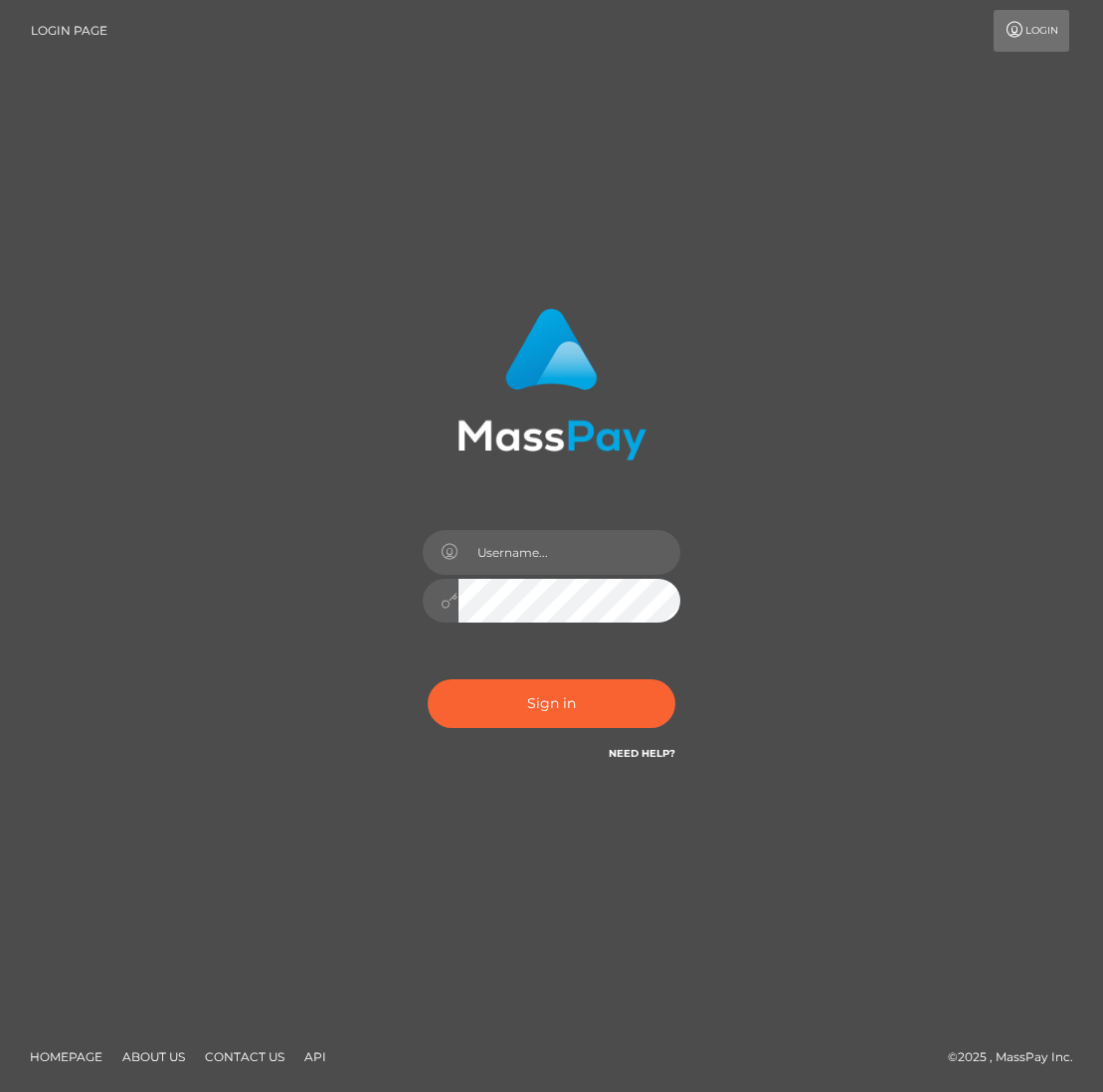 scroll, scrollTop: 0, scrollLeft: 0, axis: both 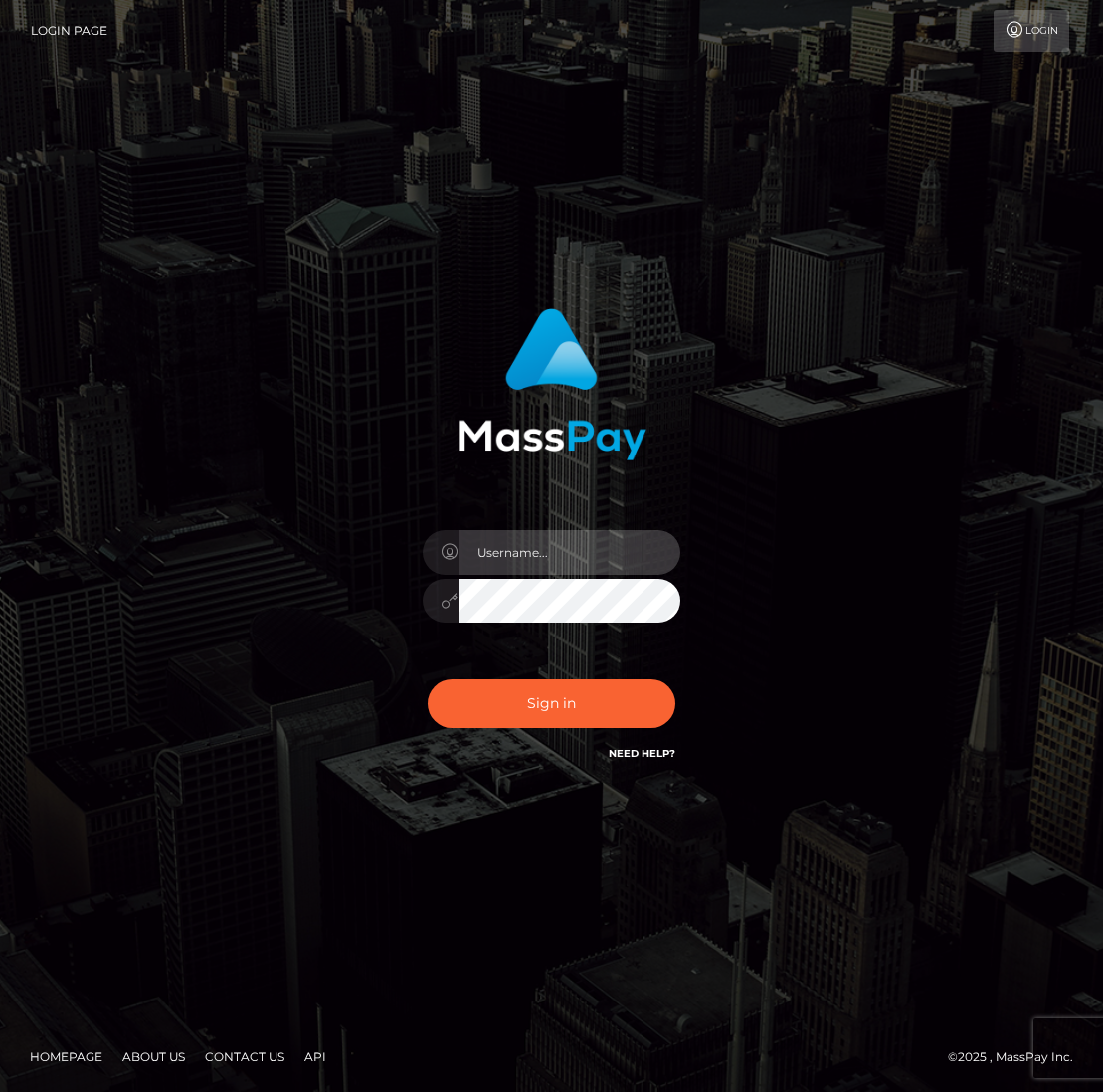 click at bounding box center (570, 552) 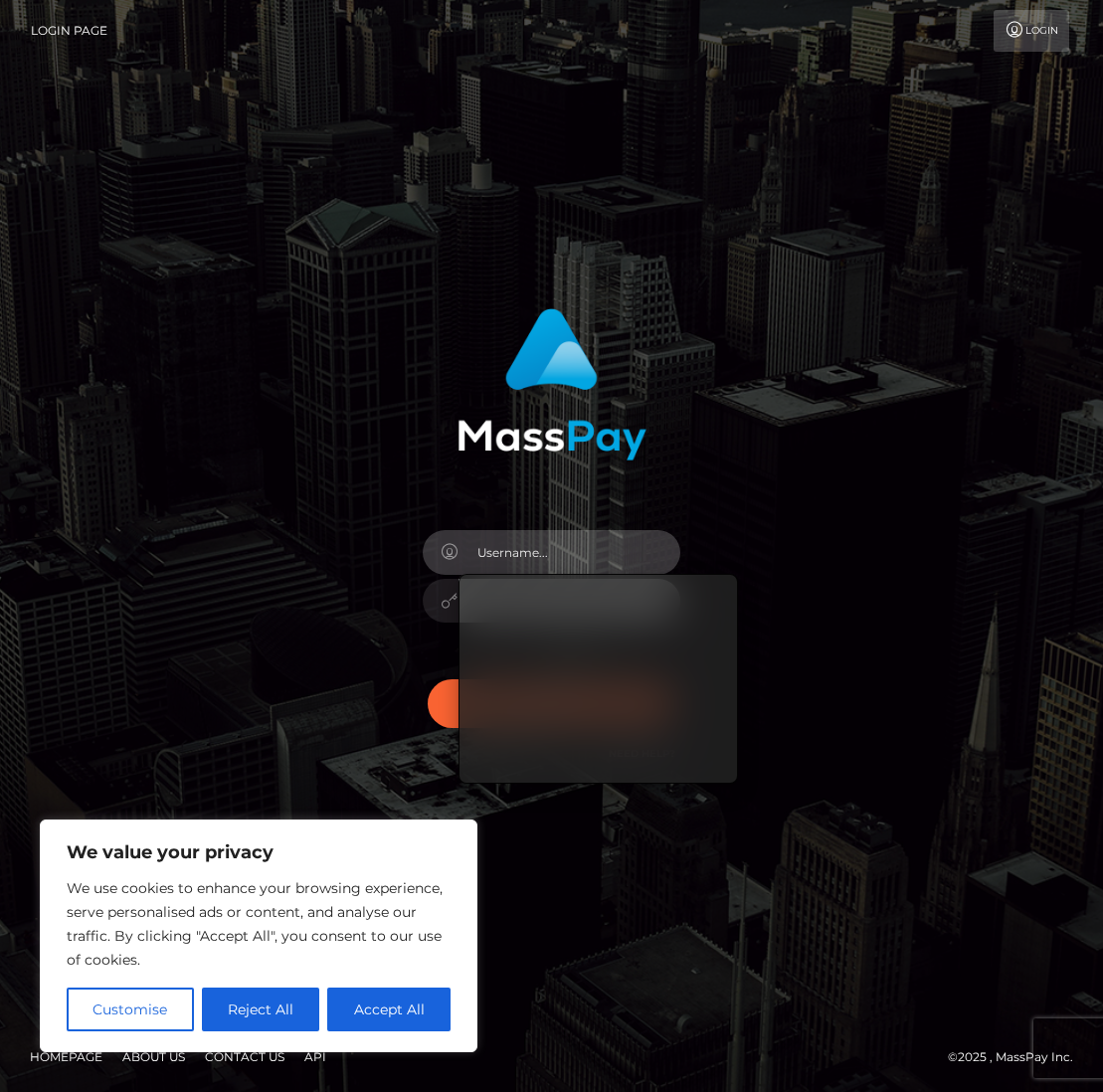 type on "emmaskyee2@example.com" 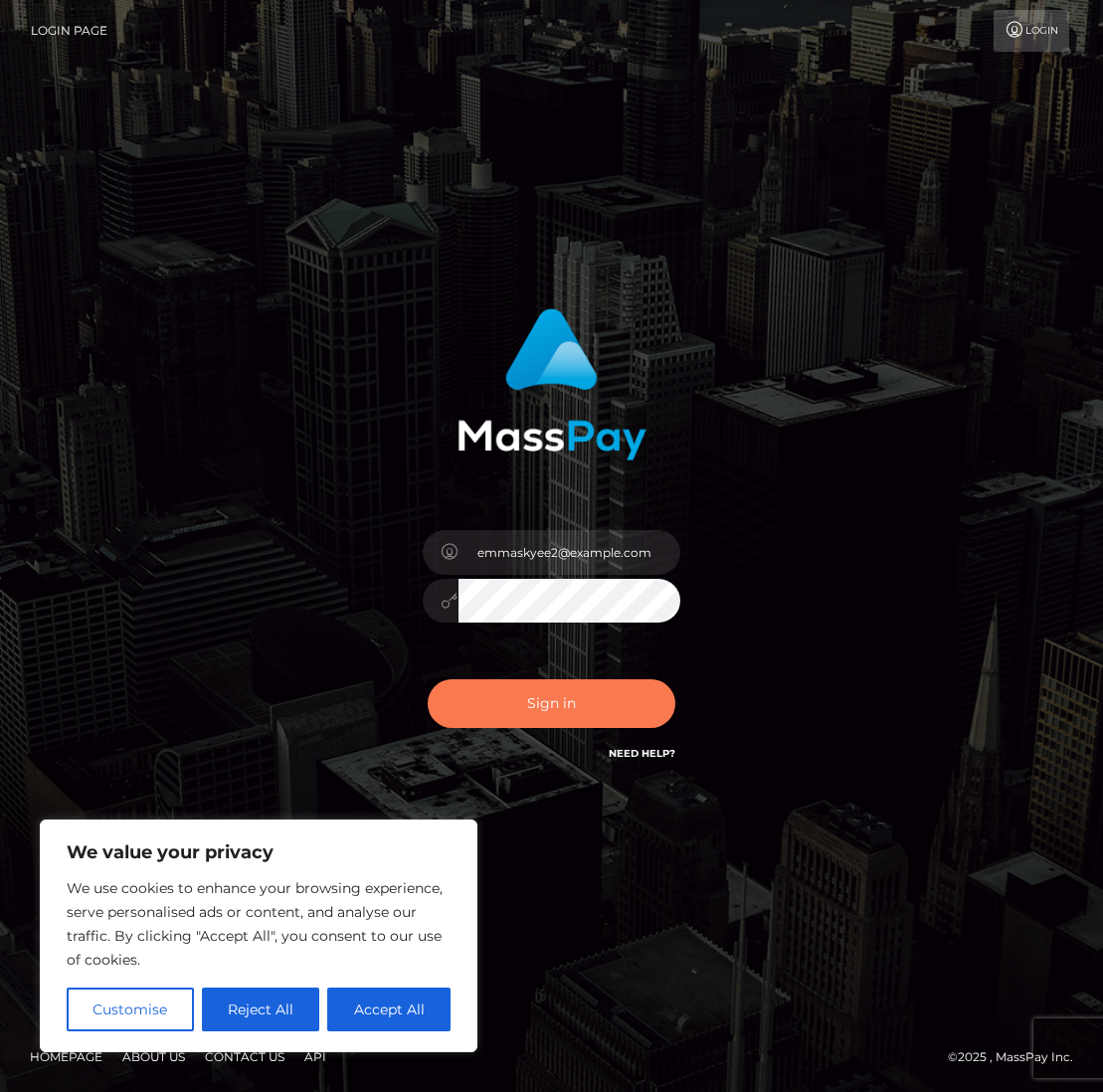 click on "Sign in" at bounding box center [552, 703] 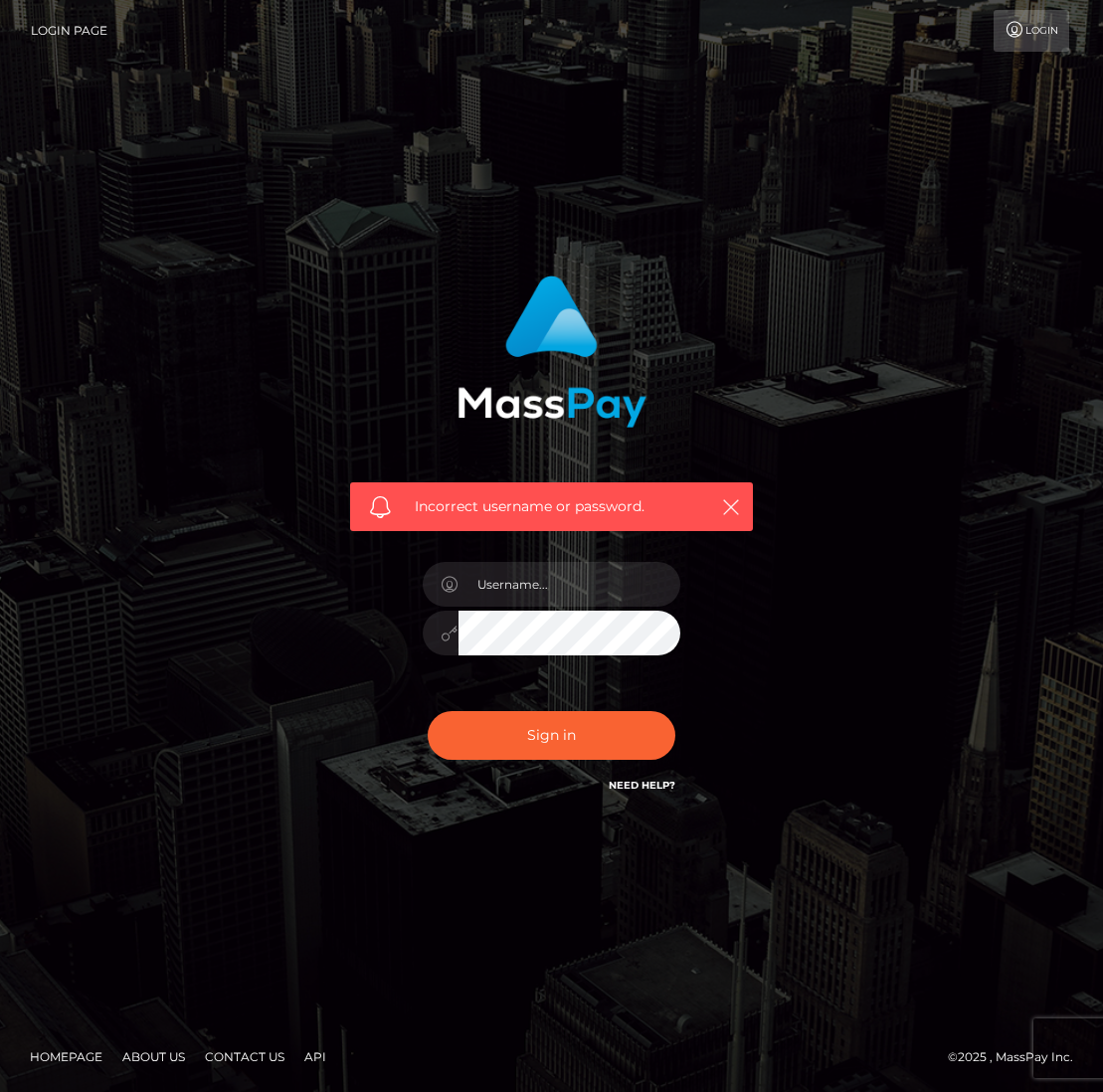 scroll, scrollTop: 0, scrollLeft: 0, axis: both 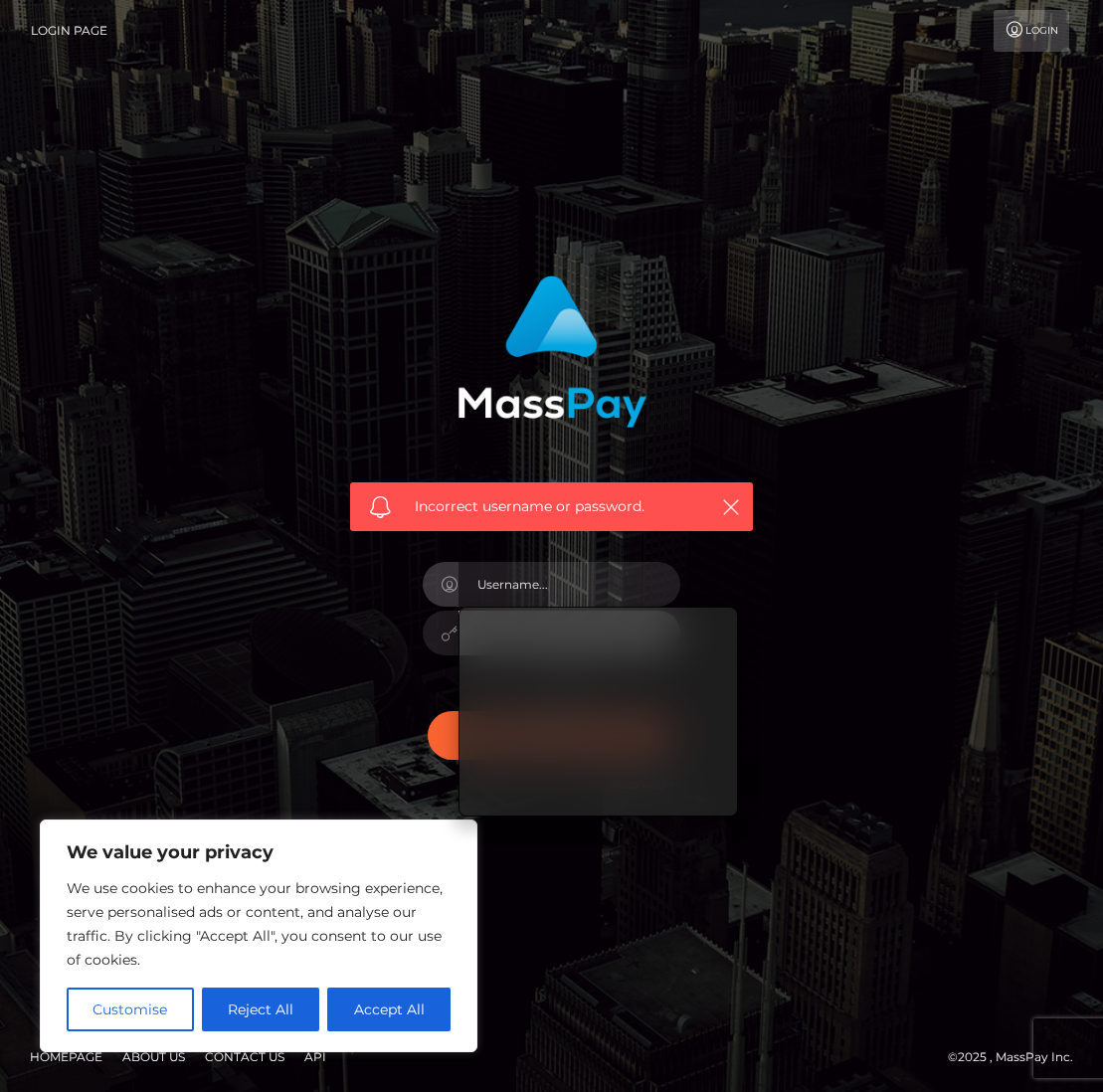 click on "Incorrect username or password." at bounding box center [552, 546] 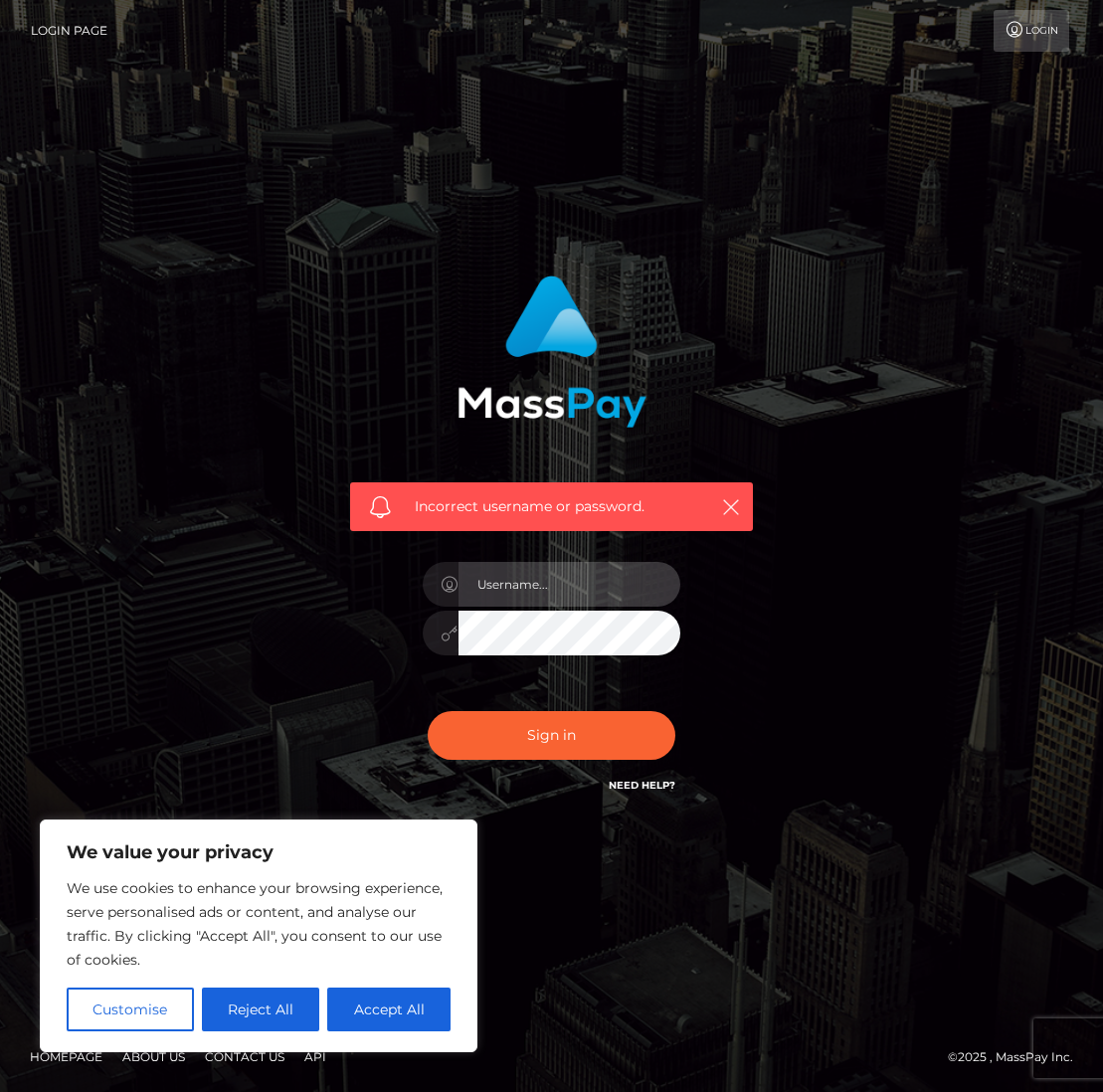 click at bounding box center (570, 584) 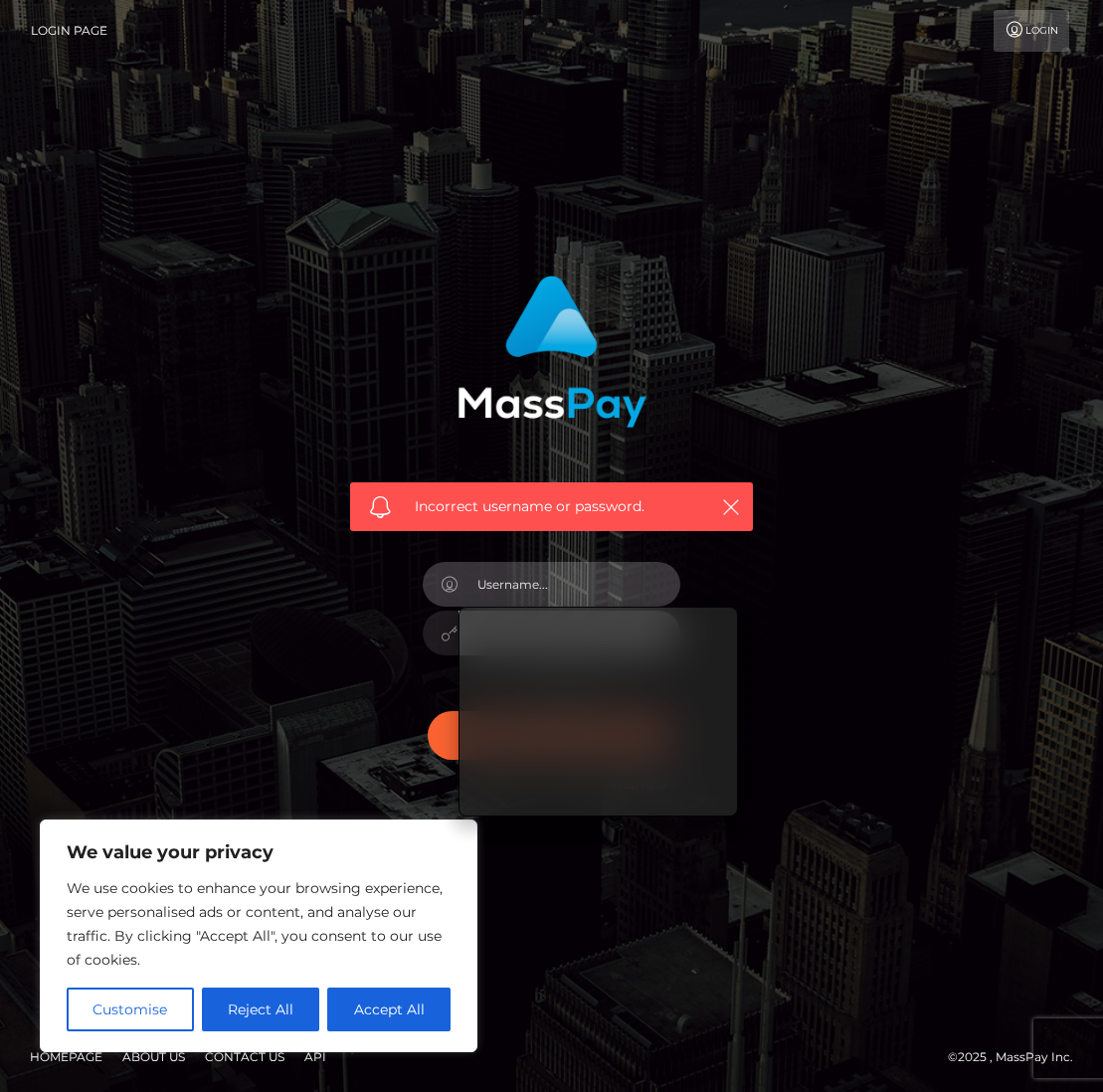 type on "emmaskyee2@example.com" 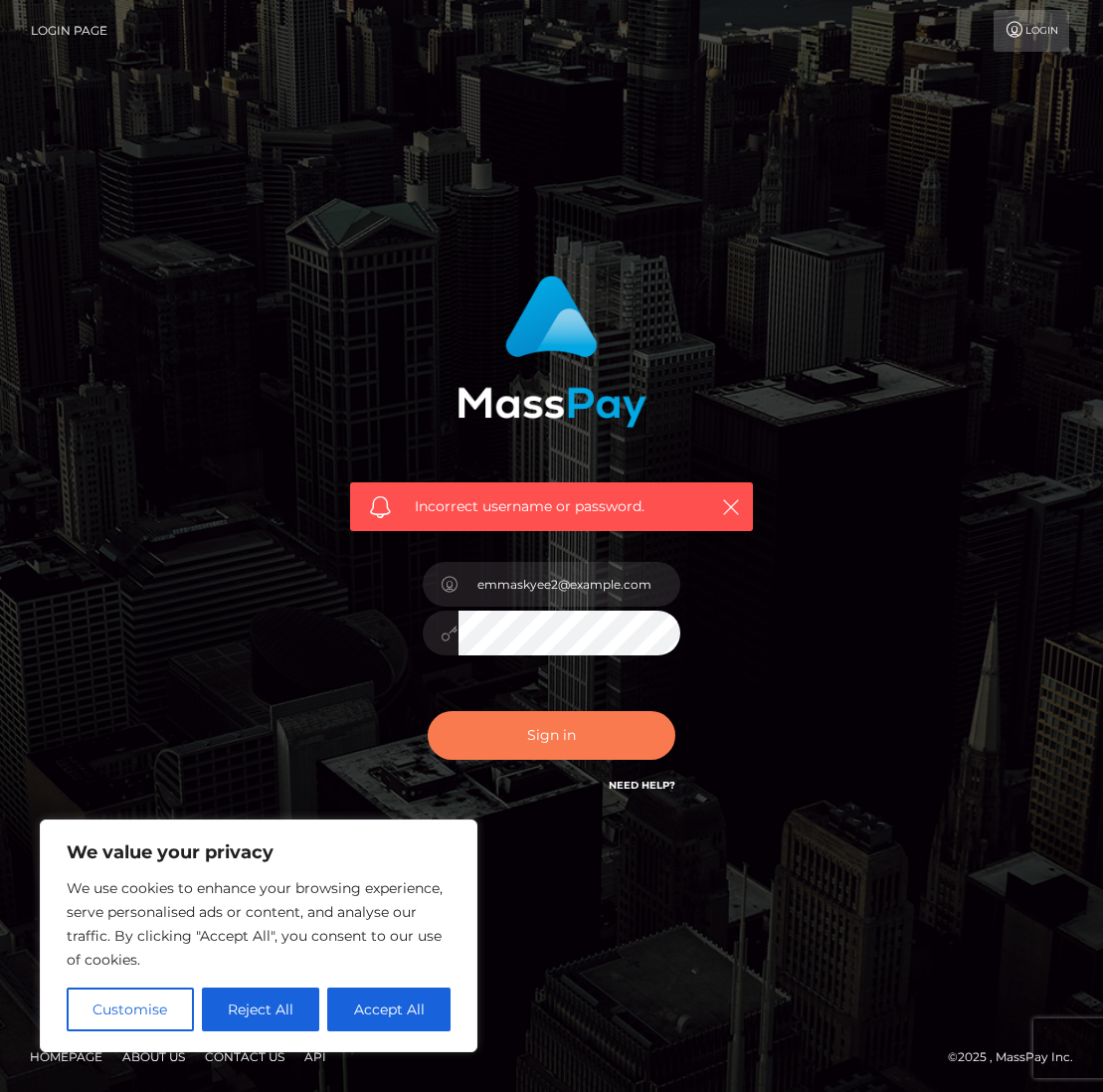 click on "Sign in" at bounding box center [552, 735] 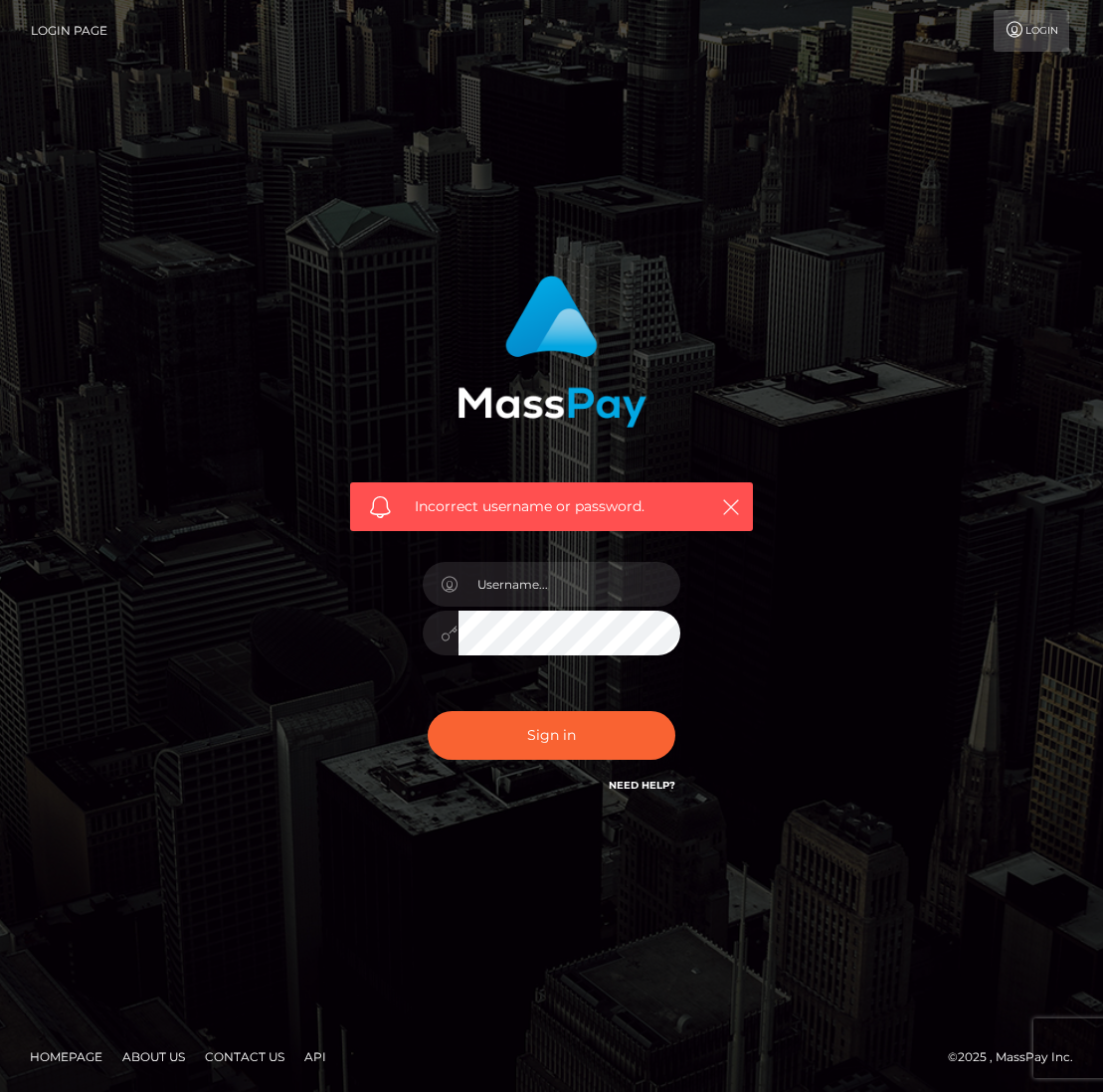scroll, scrollTop: 0, scrollLeft: 0, axis: both 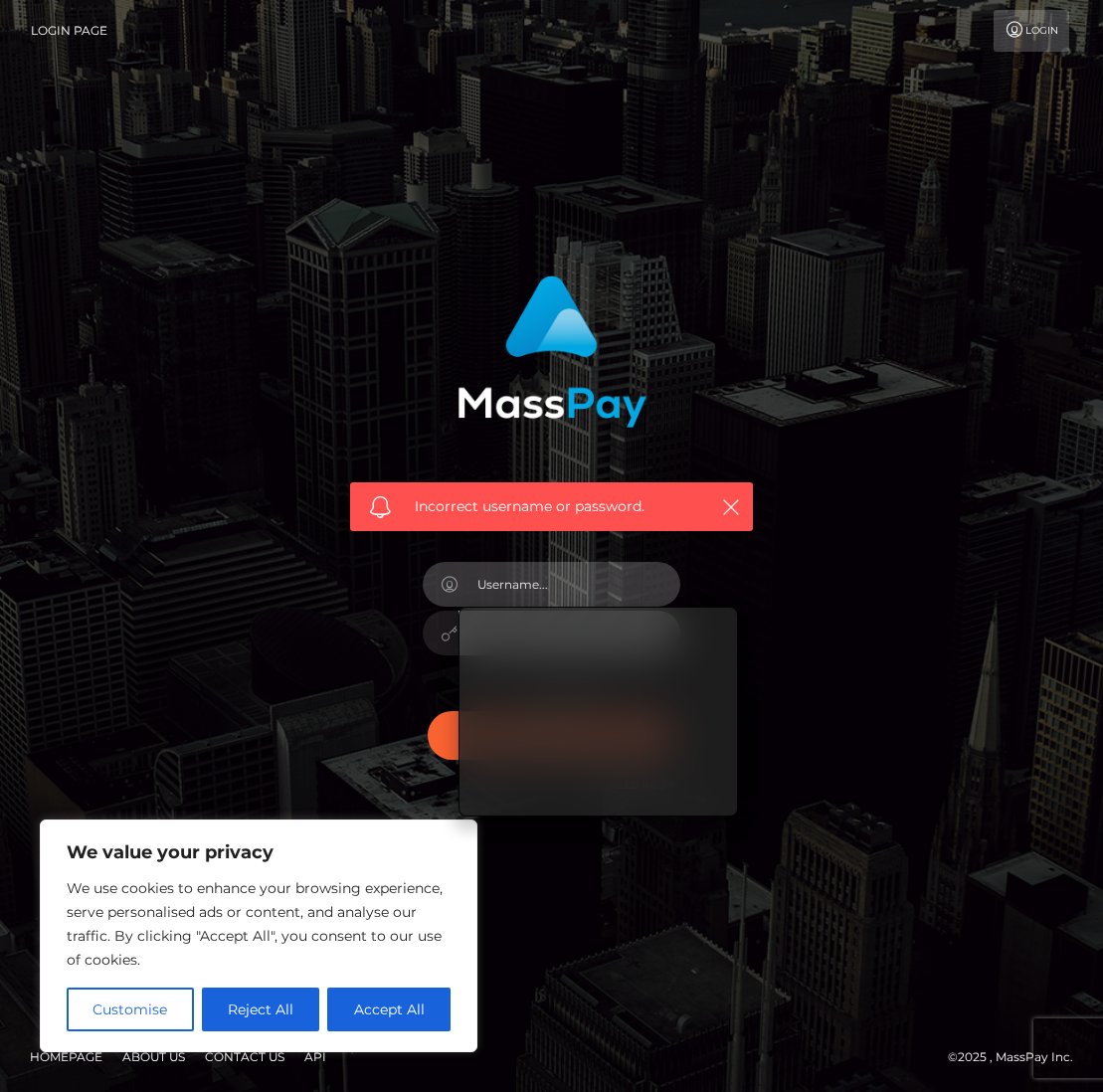 type on "emskyee2@gmail.com" 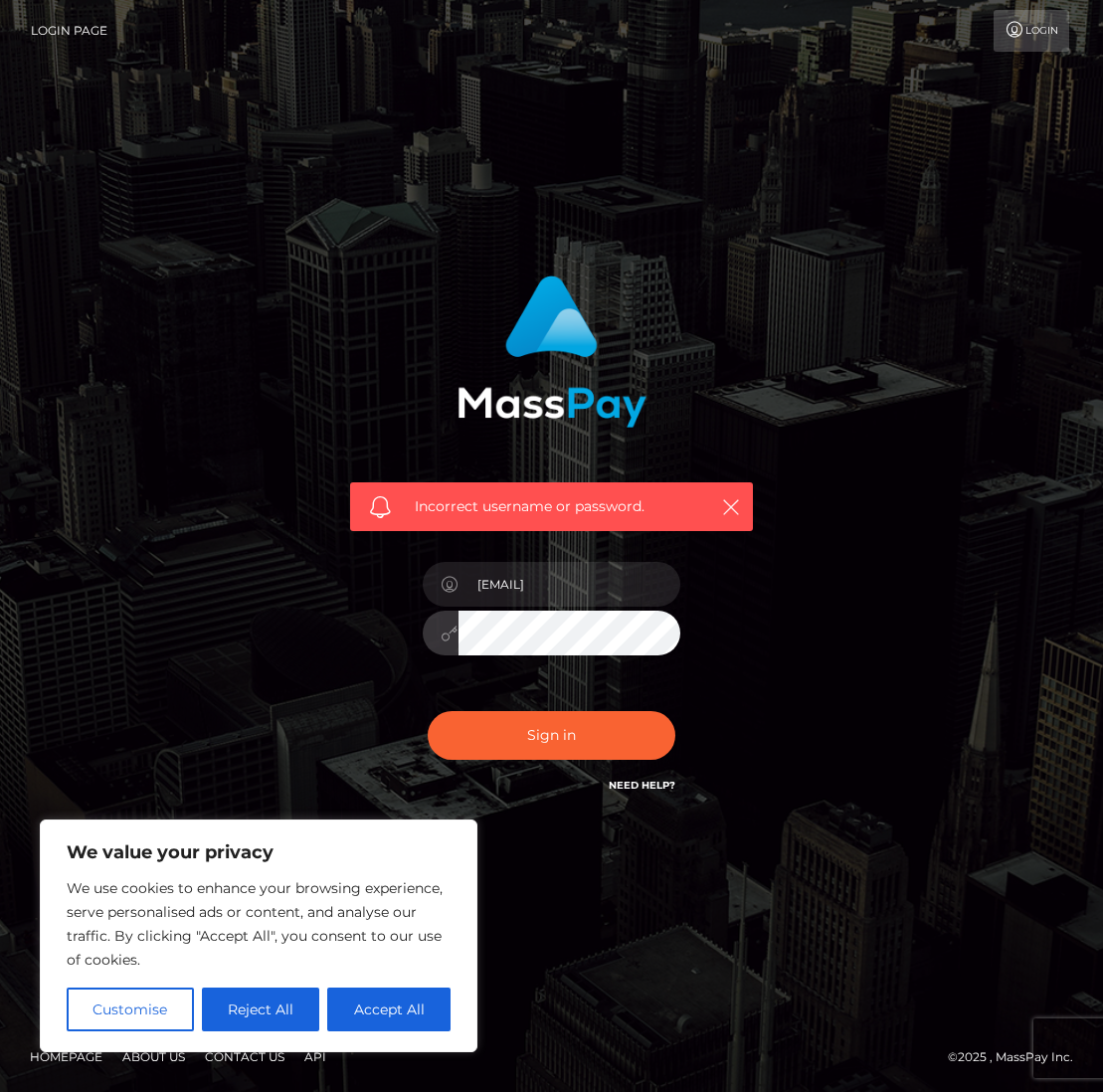 click on "Incorrect username or password.
emskyee2@gmail.com" at bounding box center (551, 536) 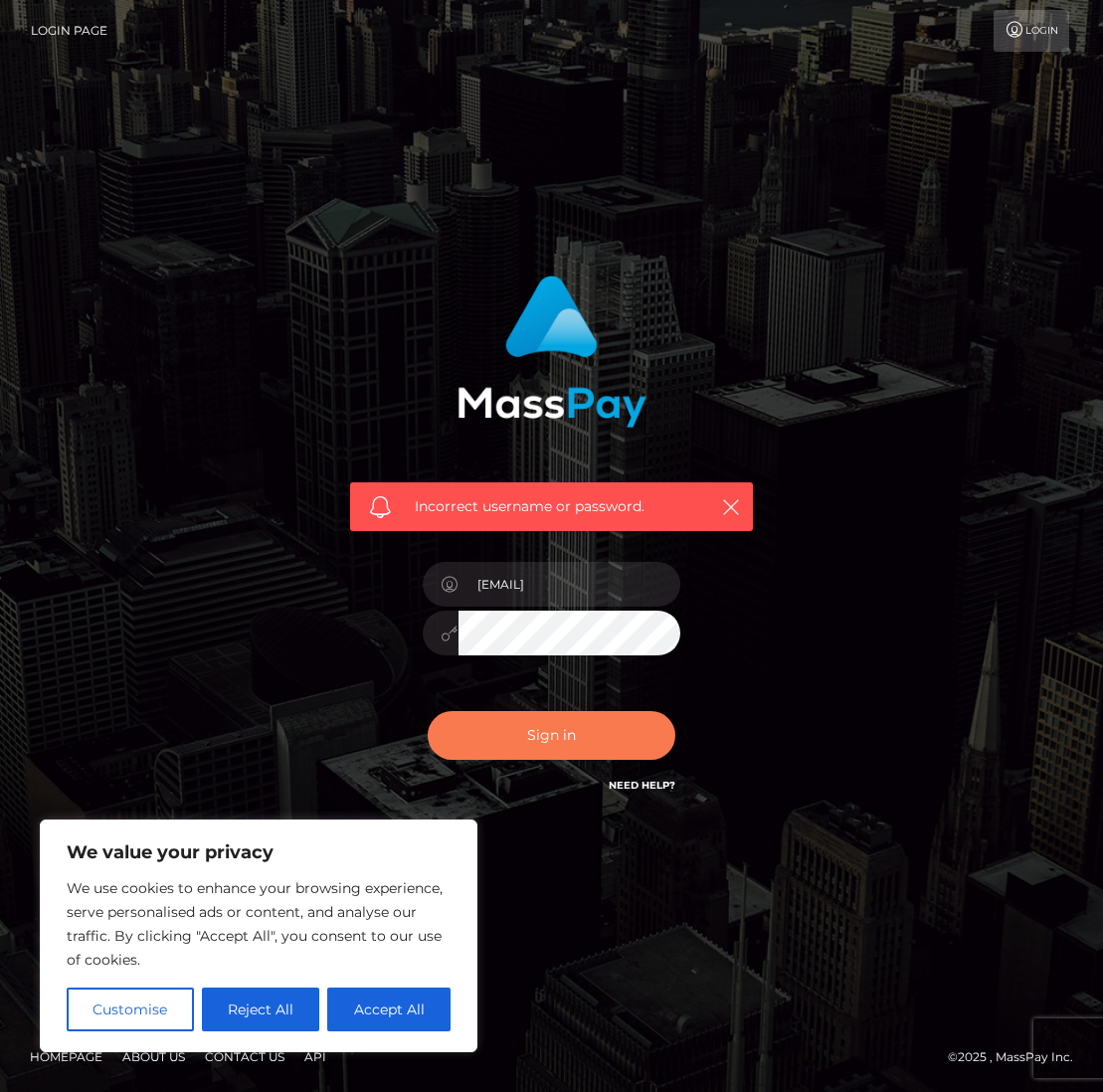 drag, startPoint x: 581, startPoint y: 729, endPoint x: 616, endPoint y: 709, distance: 40.311289 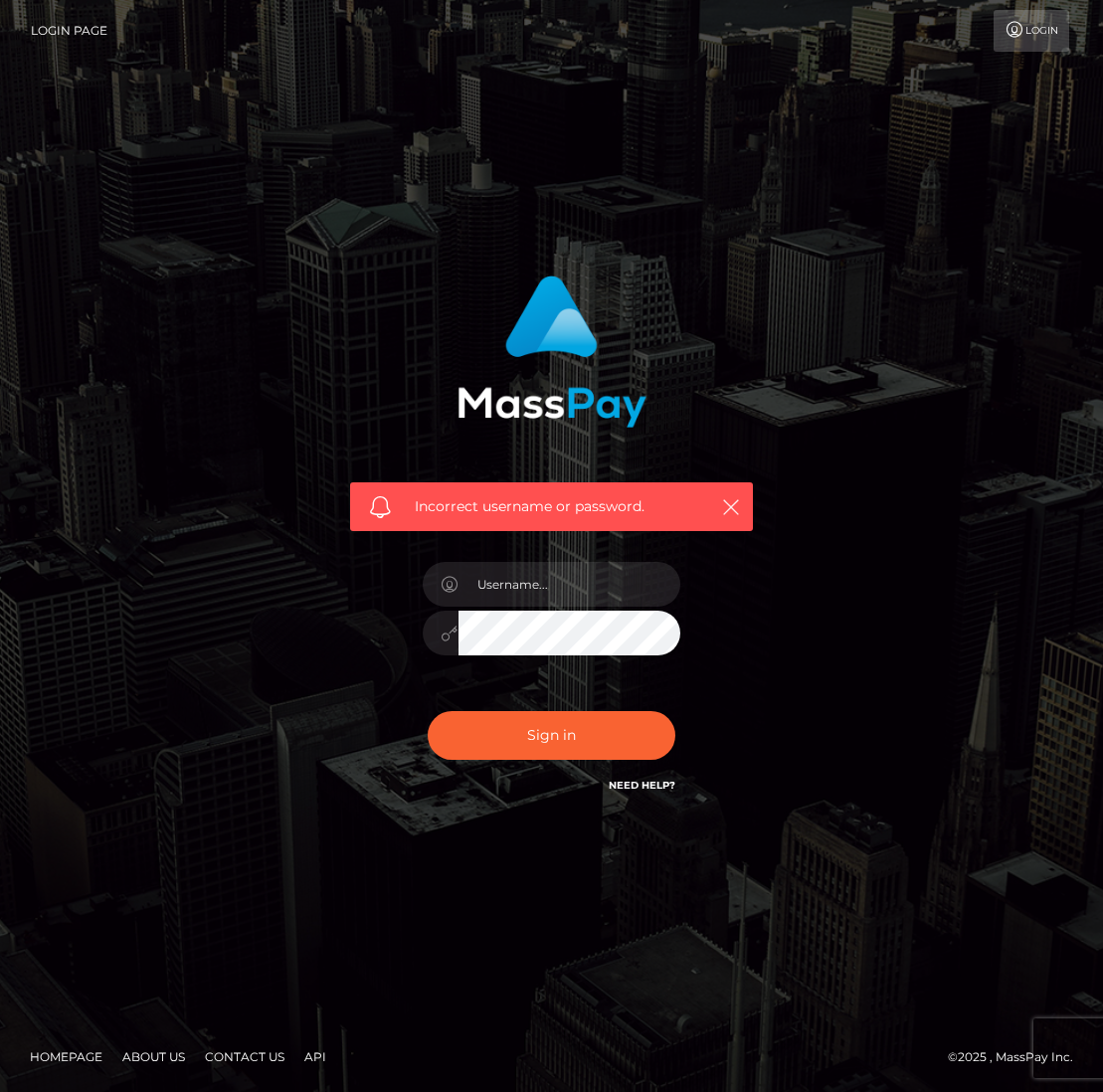 scroll, scrollTop: 0, scrollLeft: 0, axis: both 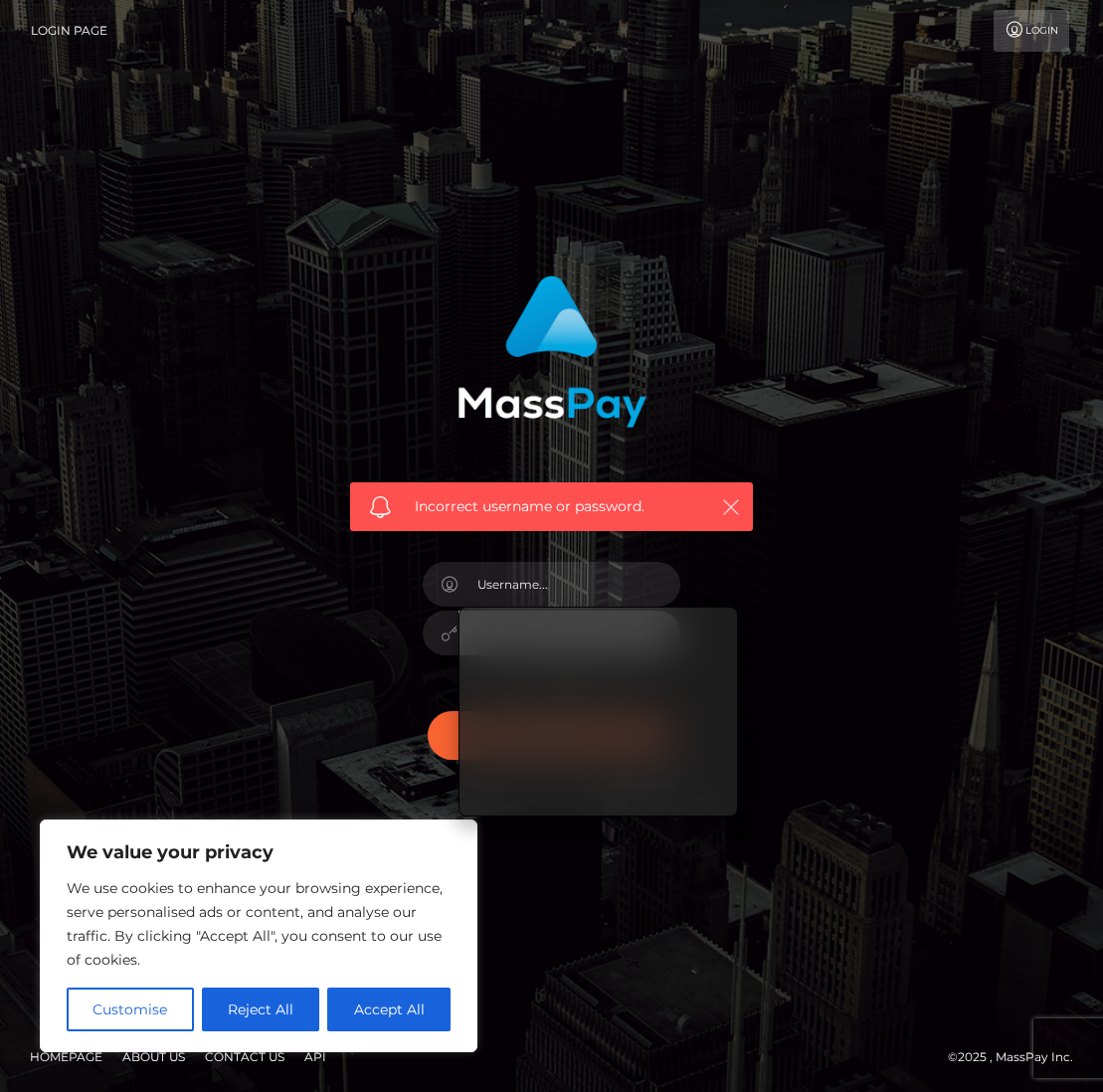click at bounding box center [731, 507] 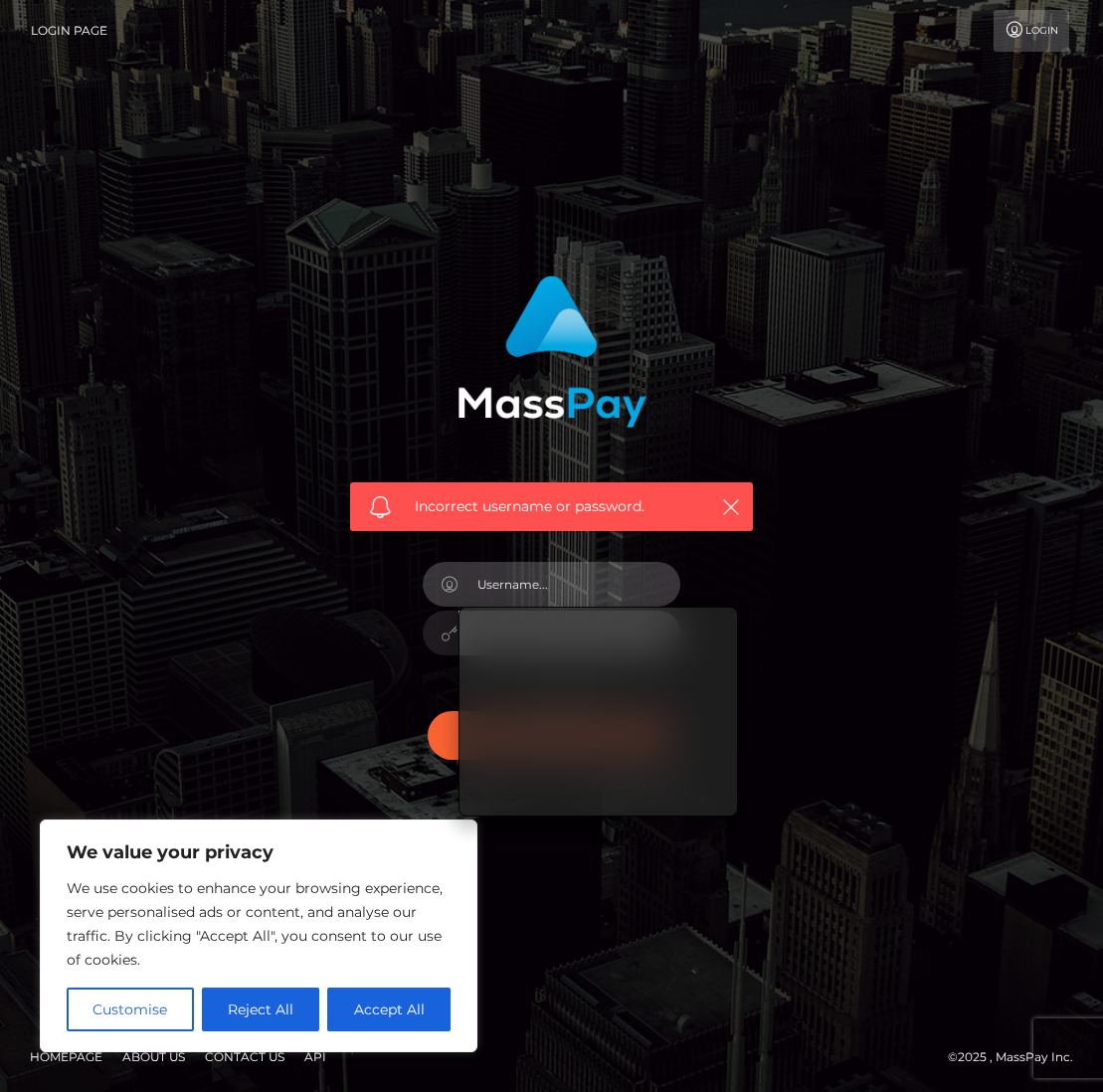 click at bounding box center (570, 584) 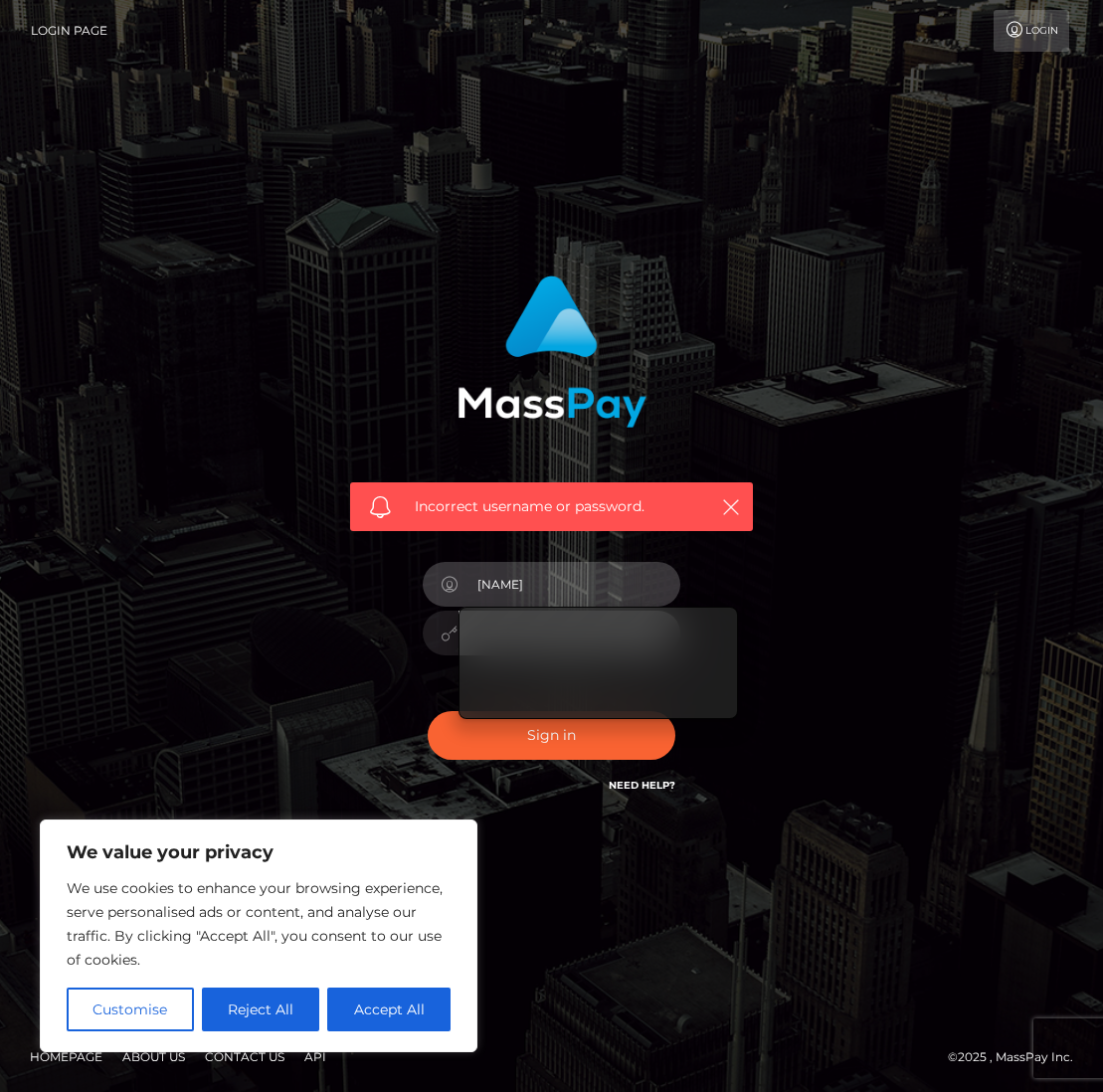 type on "emmaskyee2@example.com" 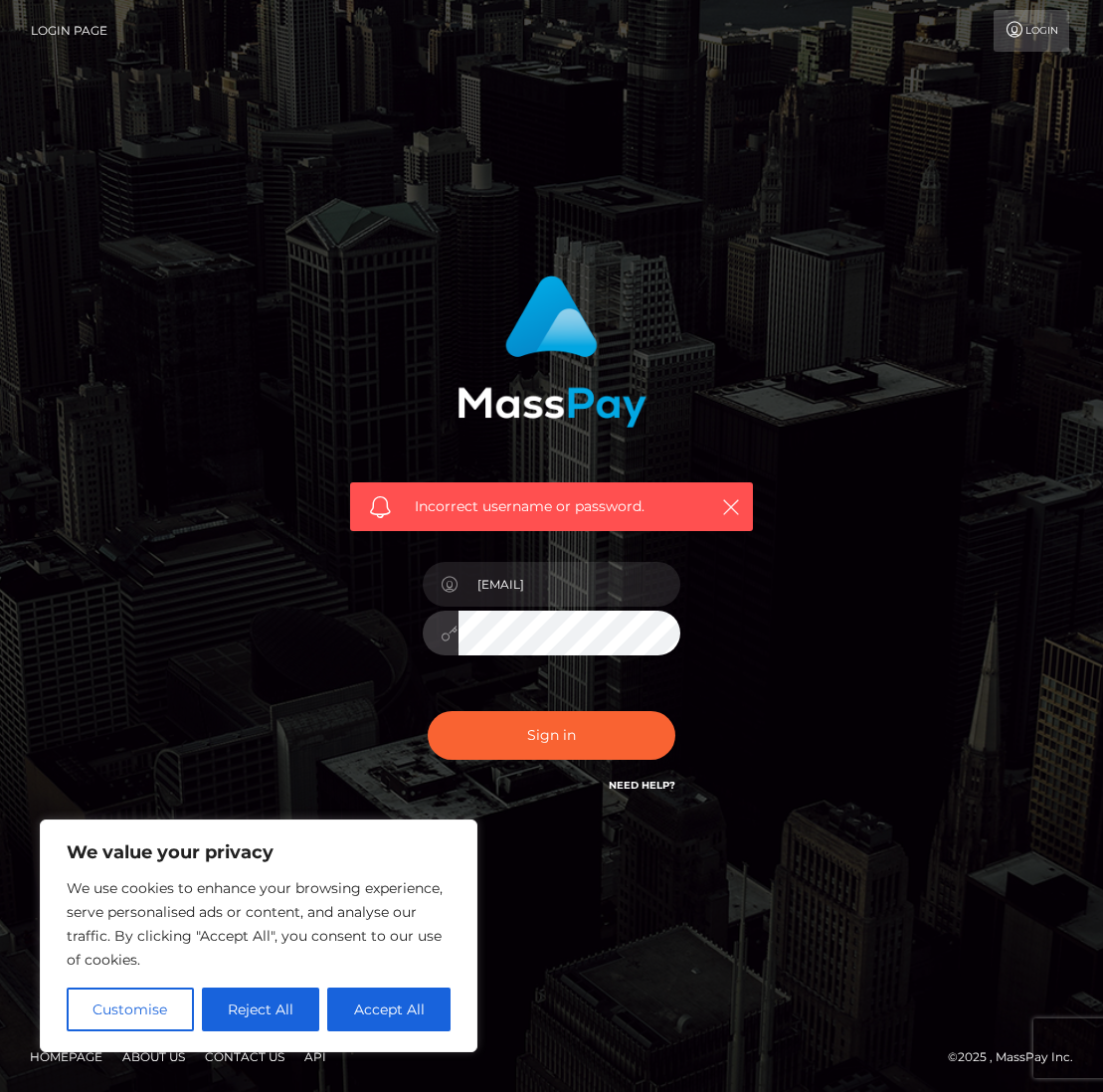 click on "Incorrect username or password.
emmaskyee2@gmail.com" at bounding box center (551, 546) 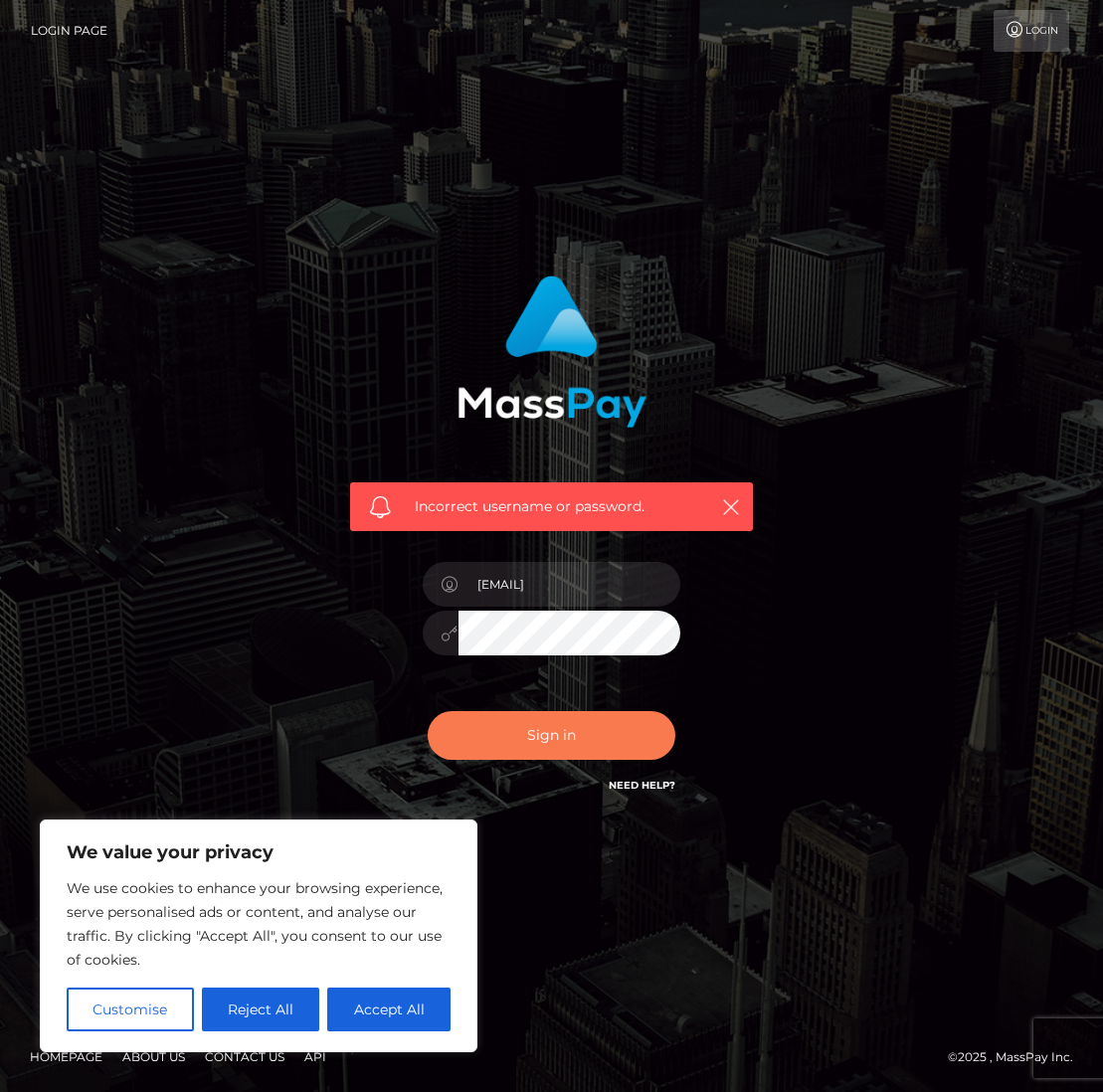 click on "Sign in" at bounding box center (552, 735) 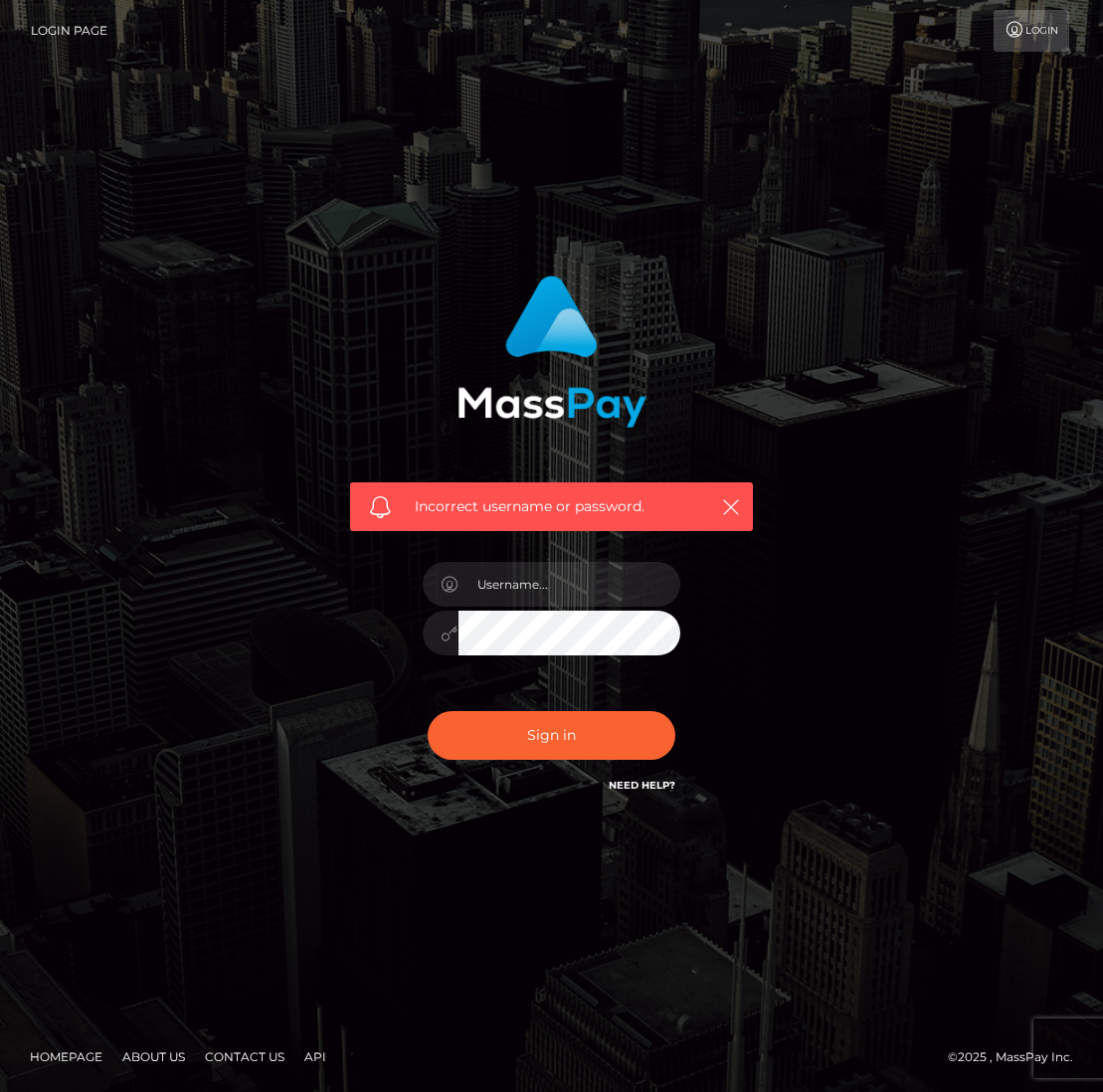 scroll, scrollTop: 0, scrollLeft: 0, axis: both 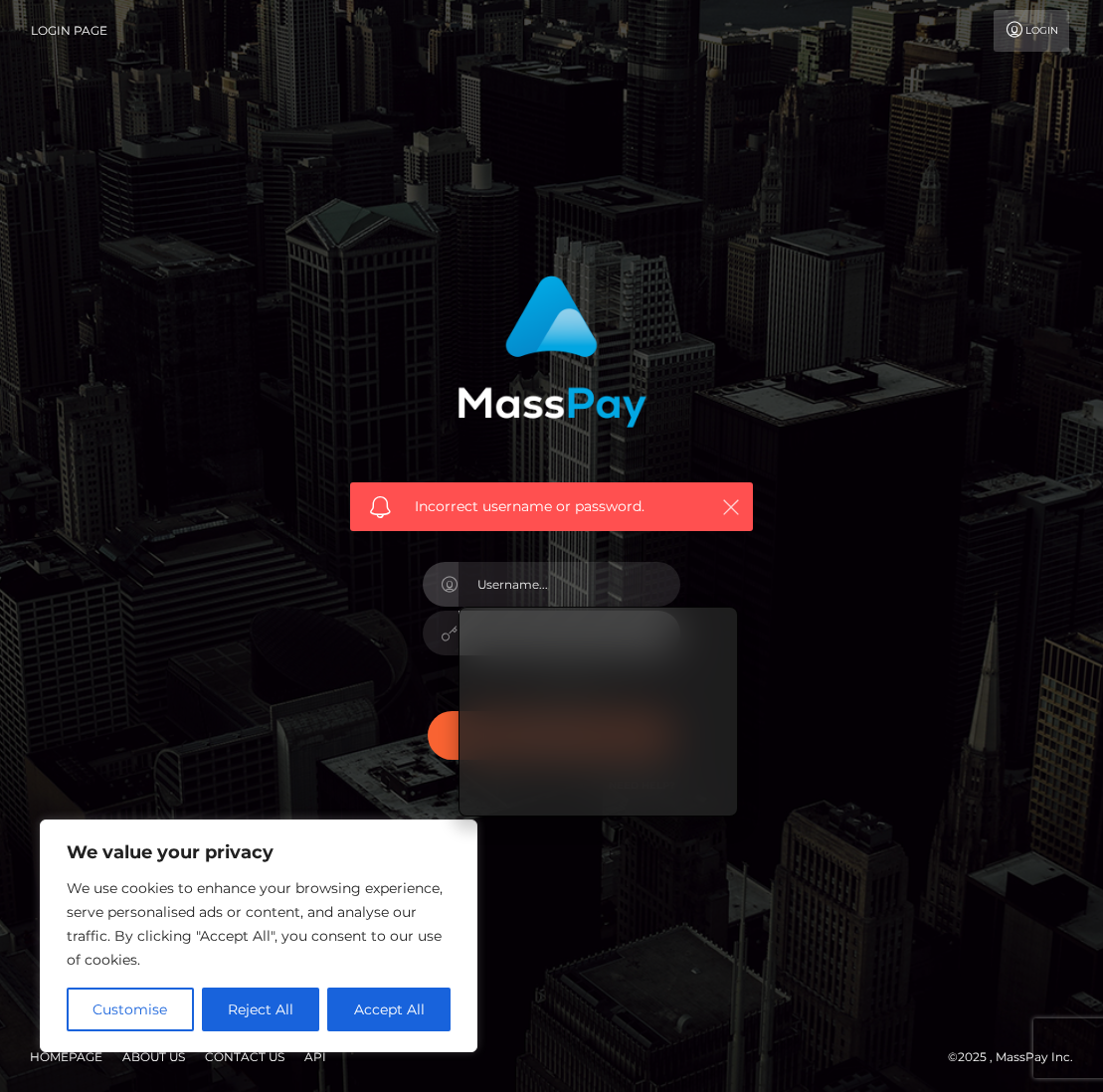 click at bounding box center [731, 507] 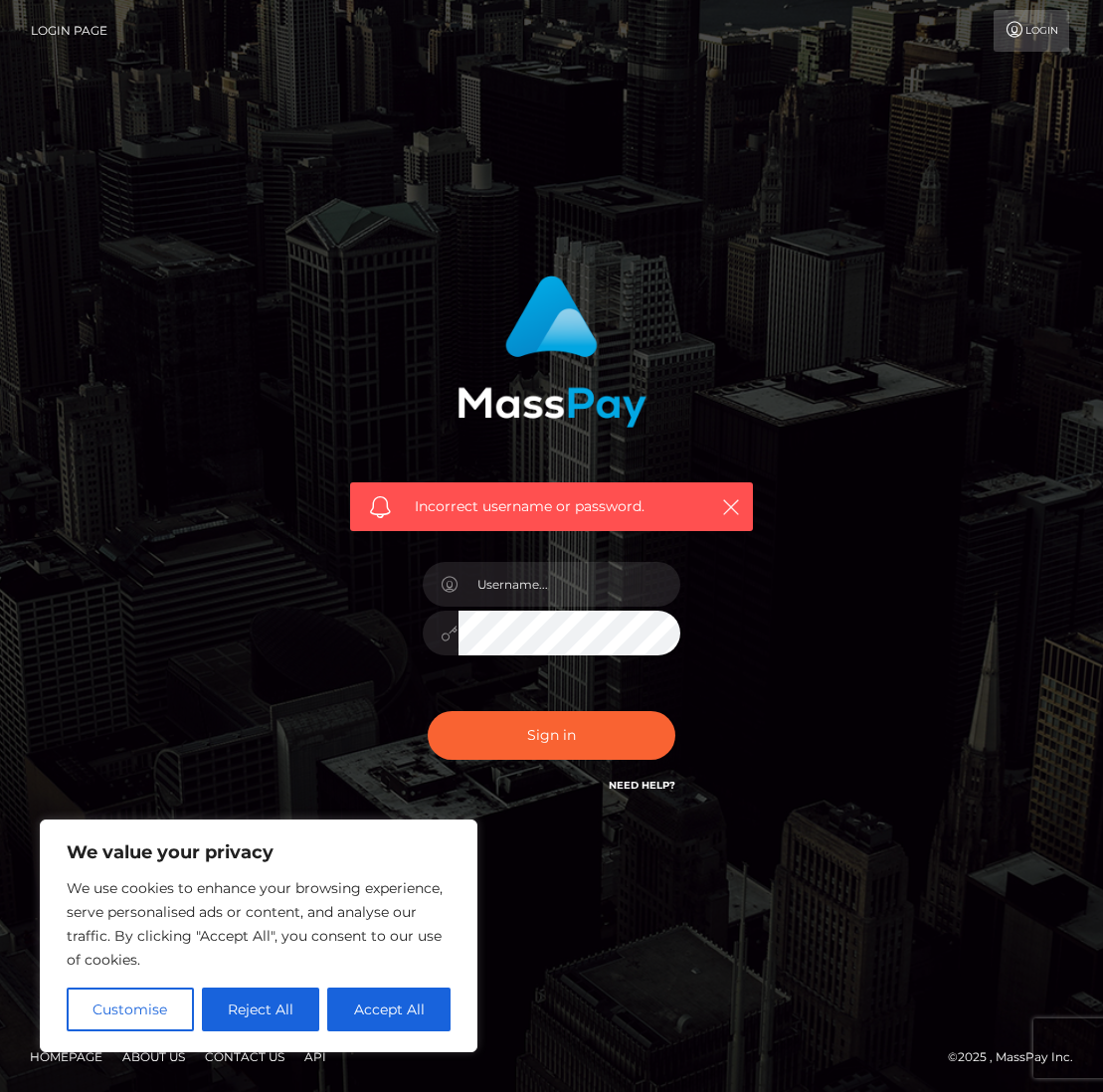 click on "Login Page" at bounding box center (69, 31) 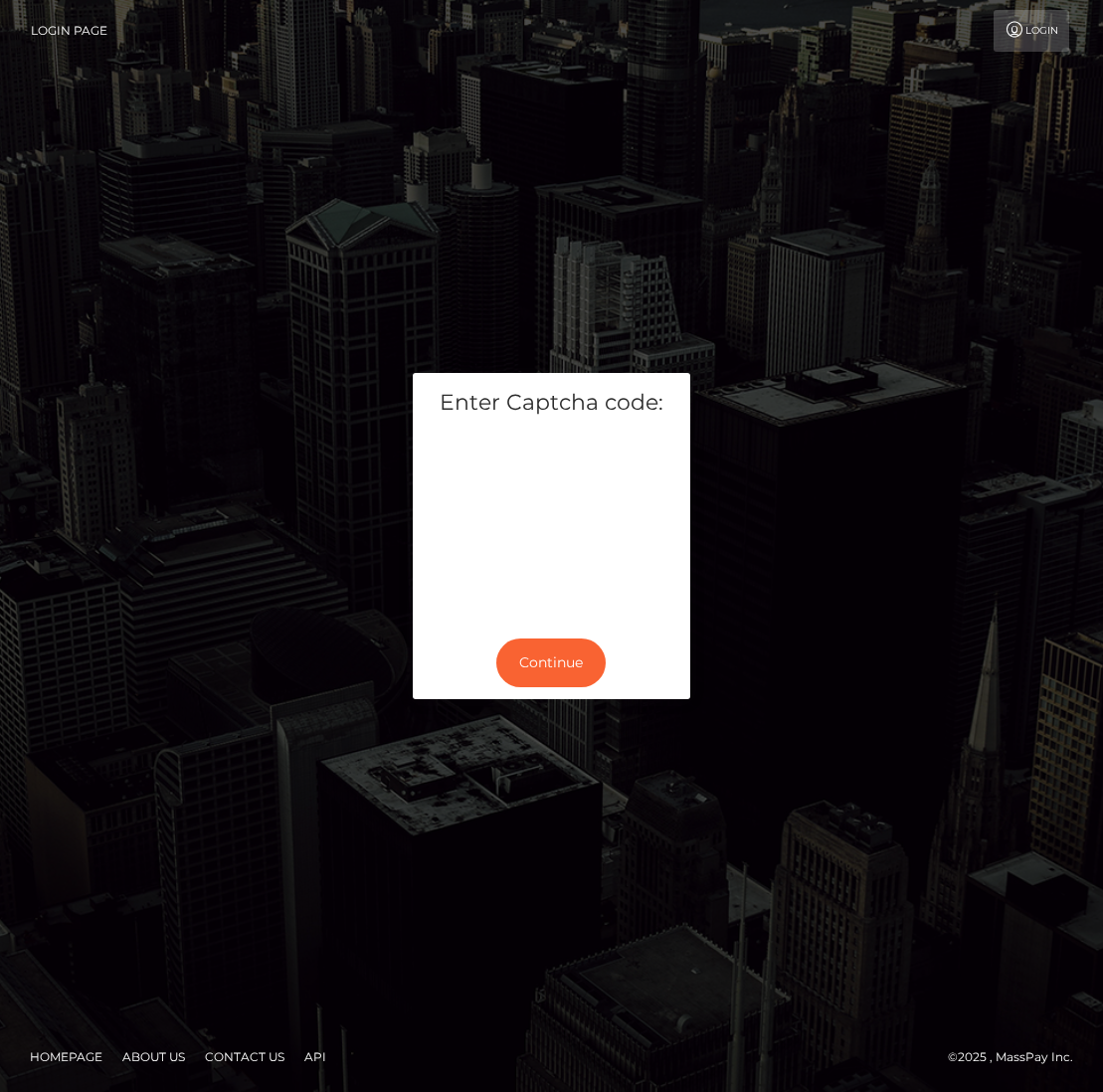scroll, scrollTop: 0, scrollLeft: 0, axis: both 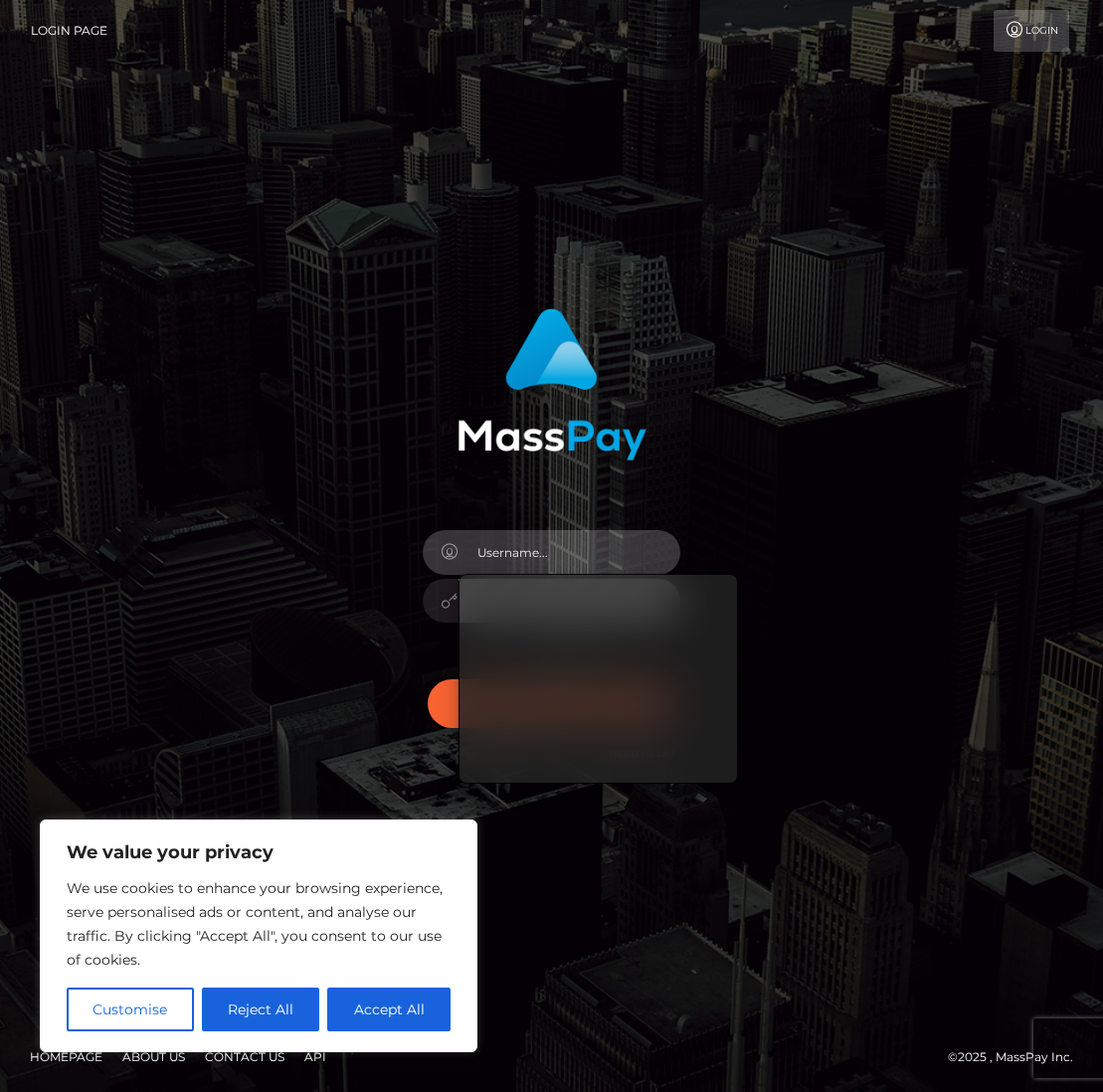 type on "emmaskyee2@gmail.com" 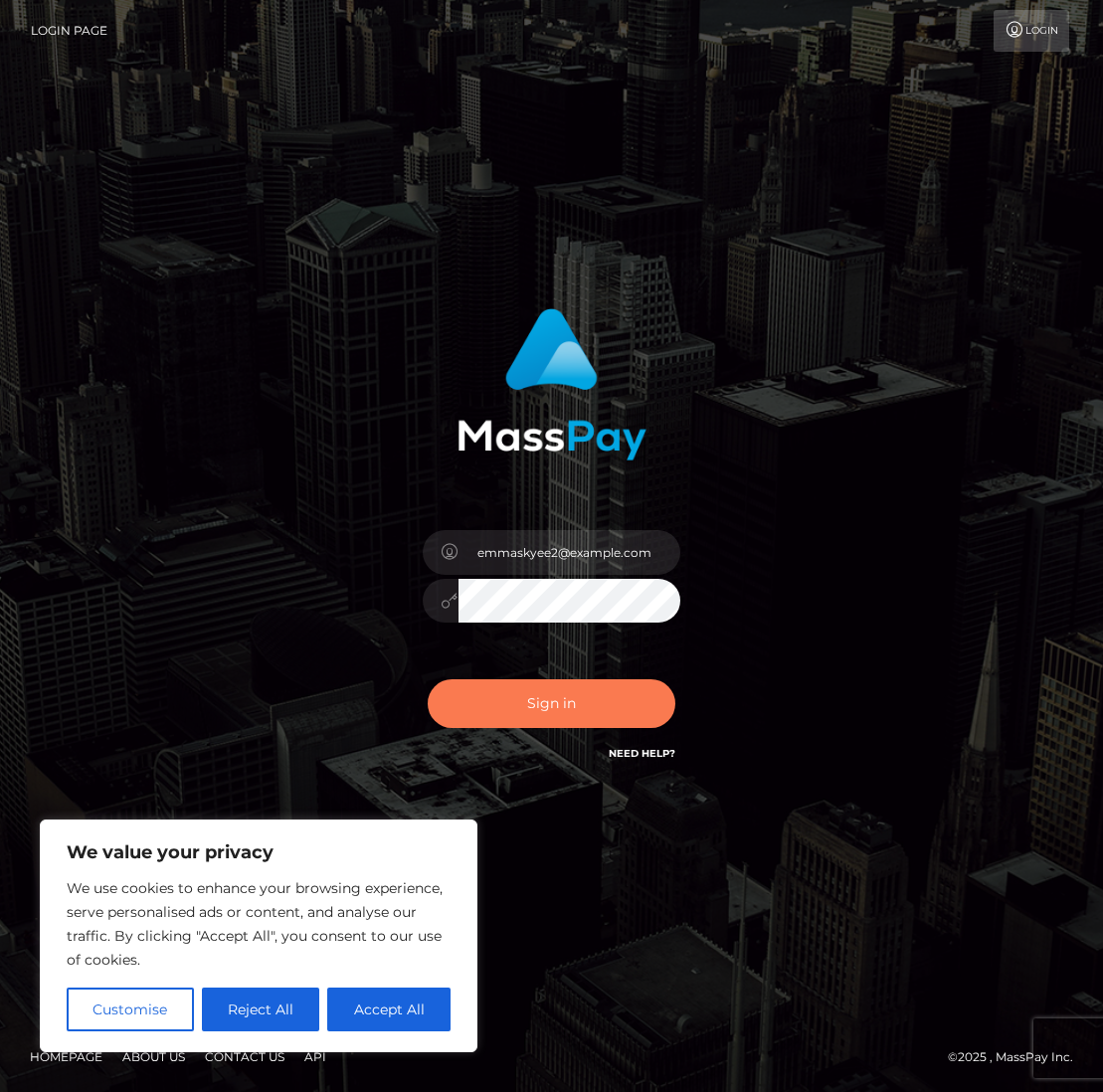click on "Sign in" at bounding box center (552, 703) 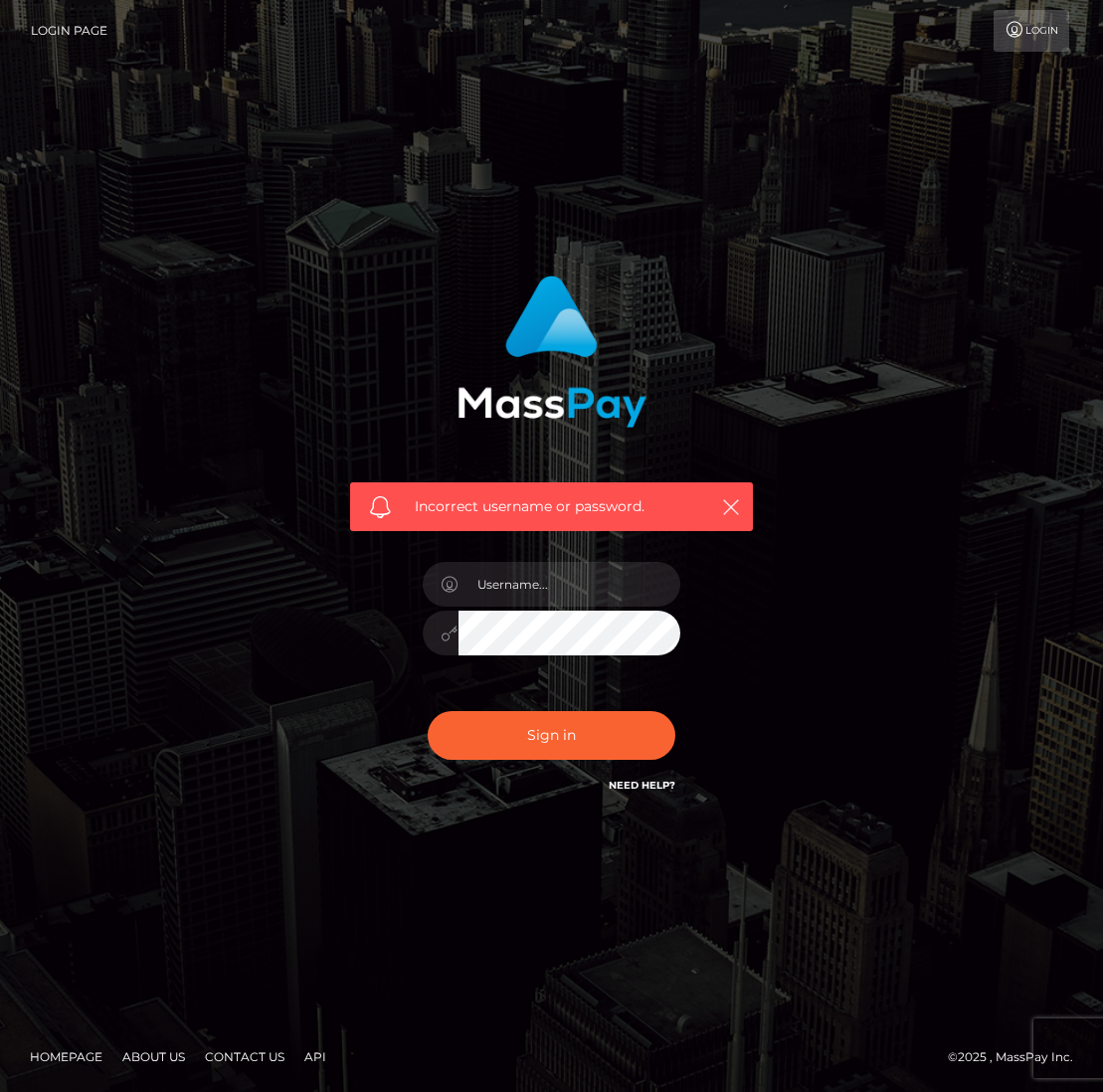 scroll, scrollTop: 0, scrollLeft: 0, axis: both 